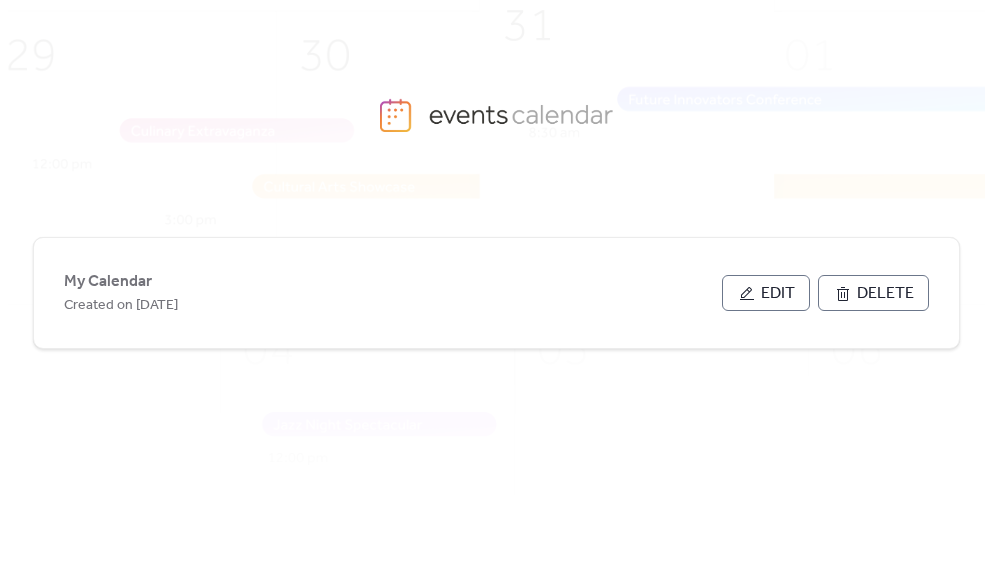 scroll, scrollTop: 0, scrollLeft: 0, axis: both 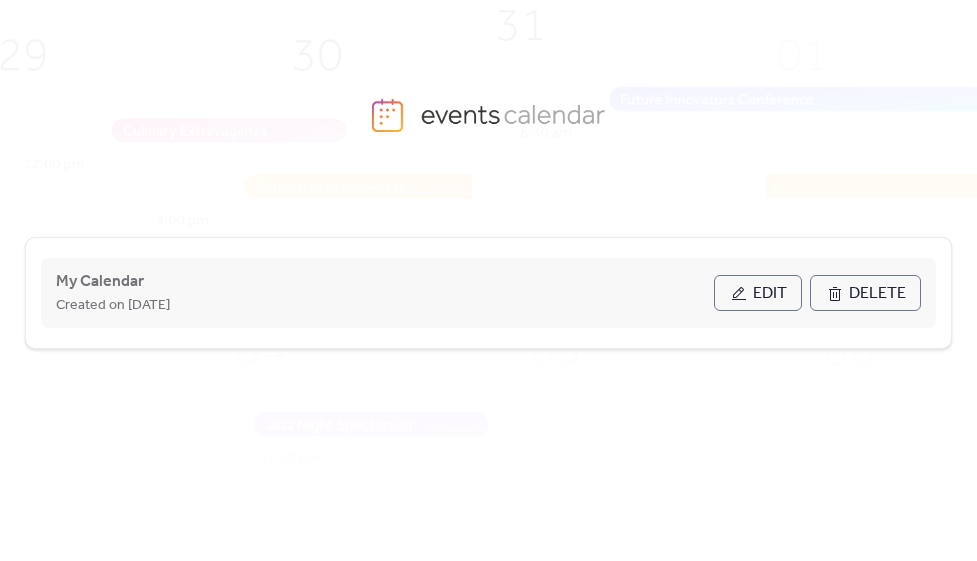 click on "Edit" at bounding box center (758, 293) 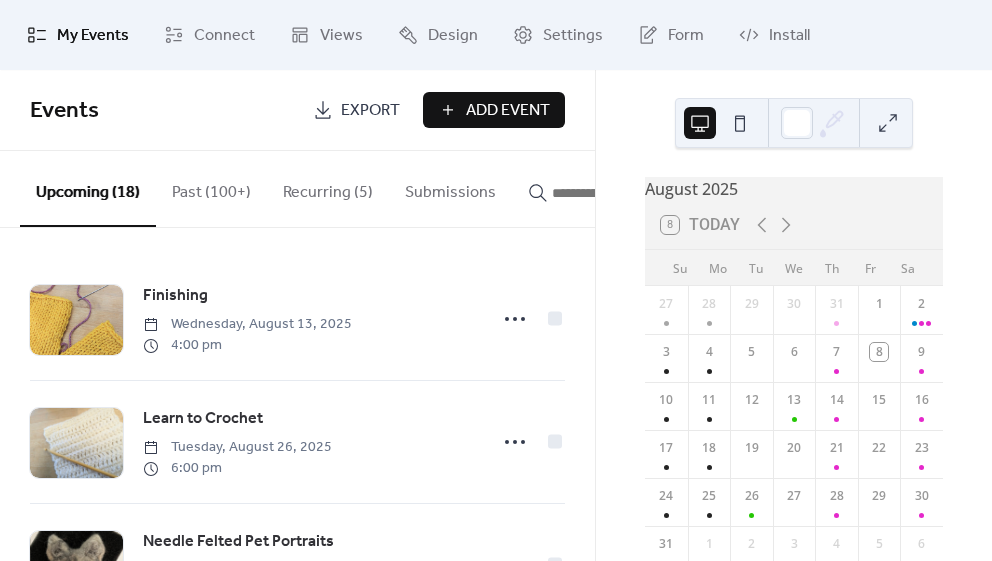 click on "Past (100+)" at bounding box center (211, 188) 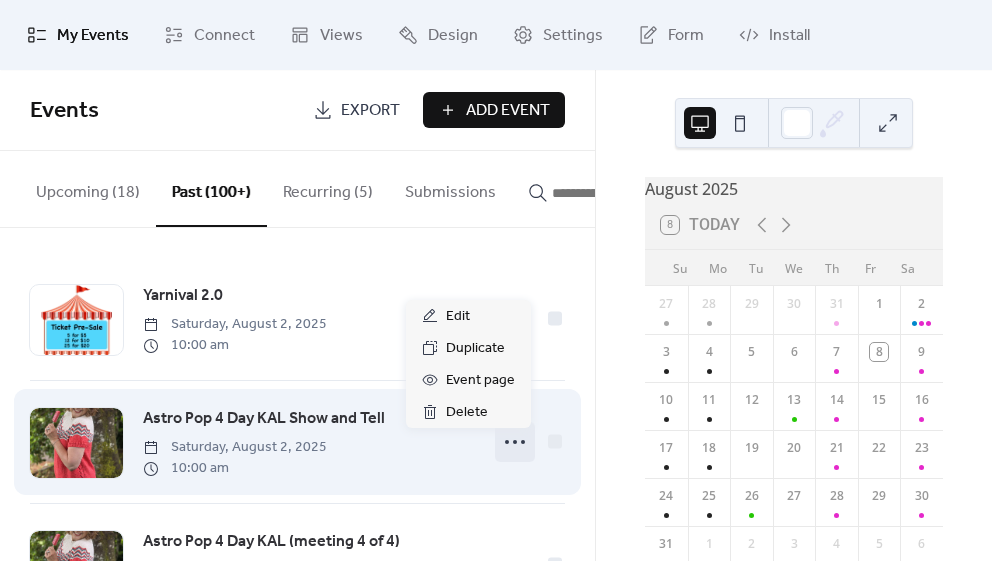 click 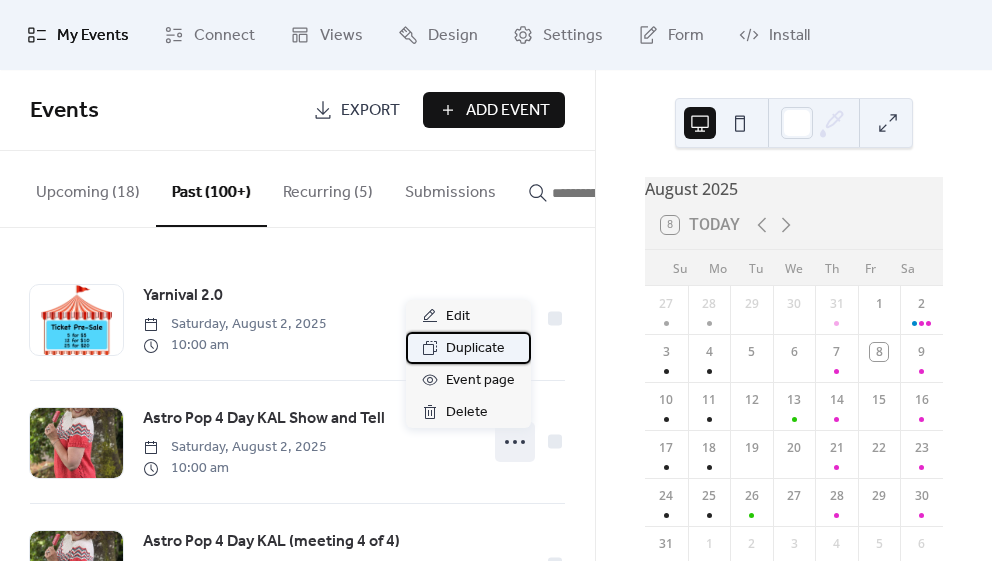 click on "Duplicate" at bounding box center [475, 349] 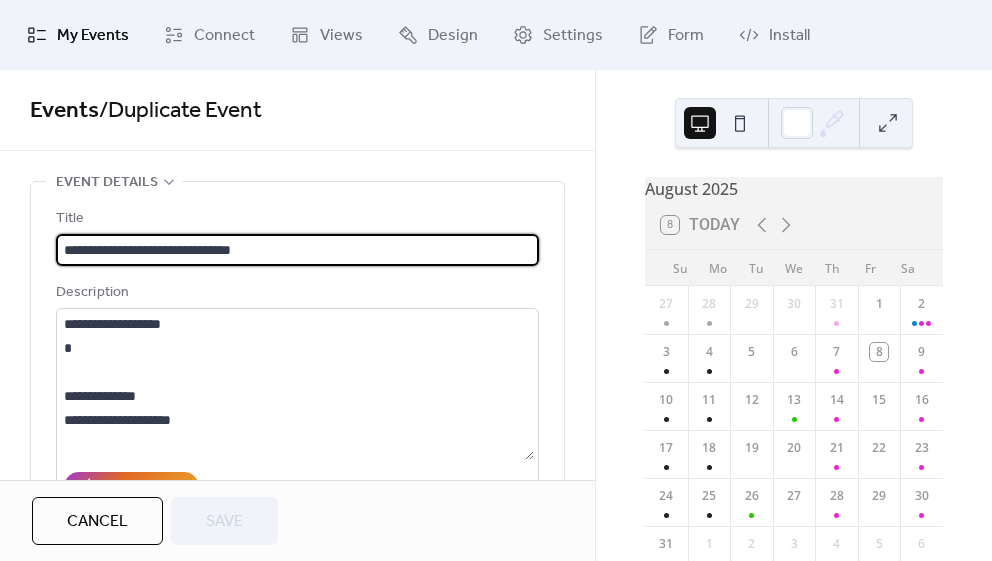 scroll, scrollTop: 1, scrollLeft: 0, axis: vertical 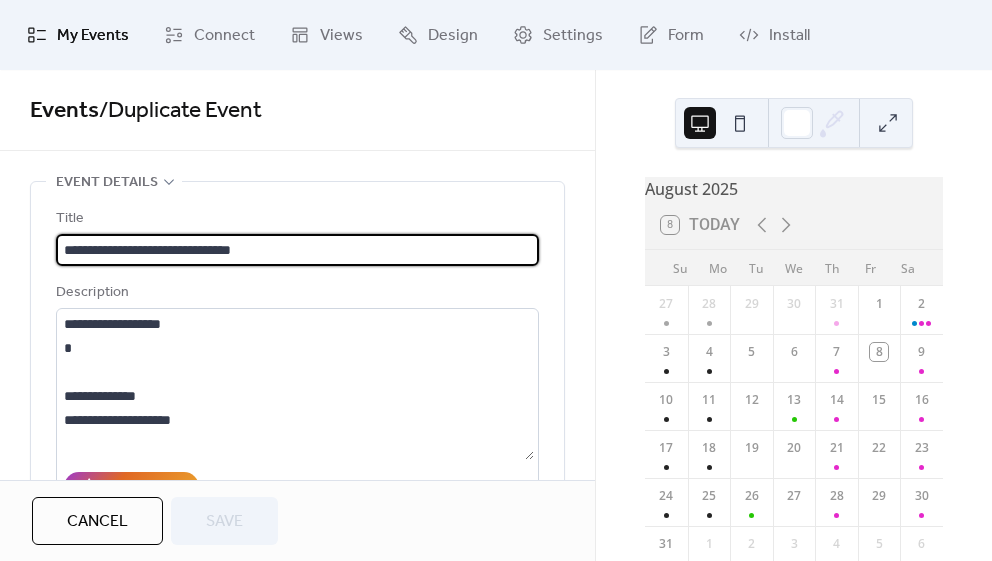 drag, startPoint x: 275, startPoint y: 245, endPoint x: 28, endPoint y: 254, distance: 247.16391 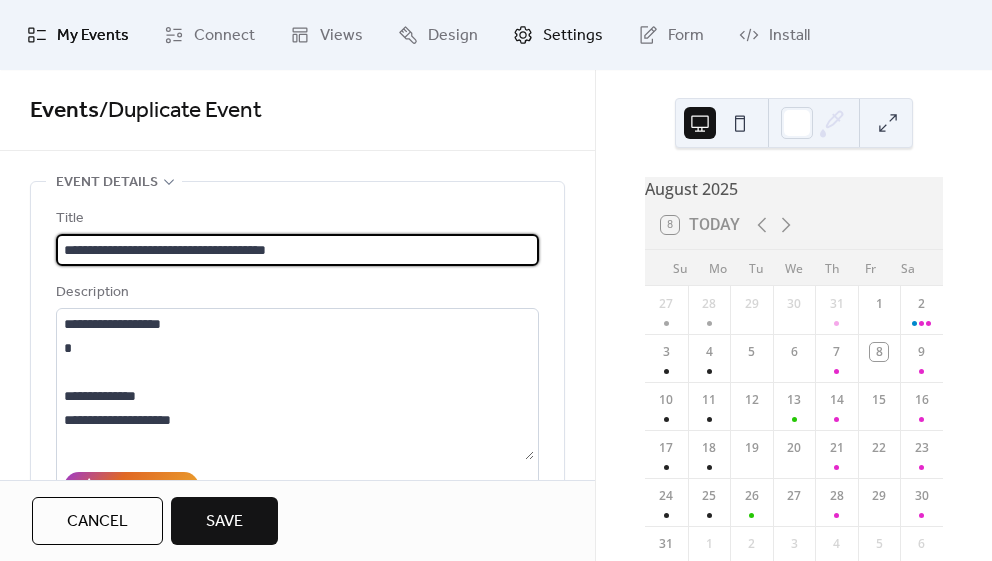 type on "**********" 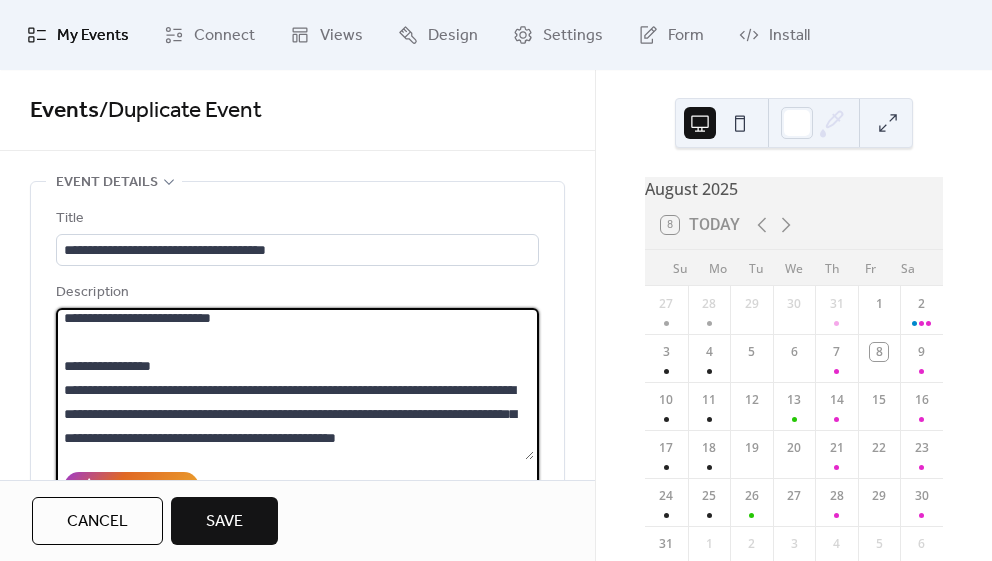 scroll, scrollTop: 864, scrollLeft: 0, axis: vertical 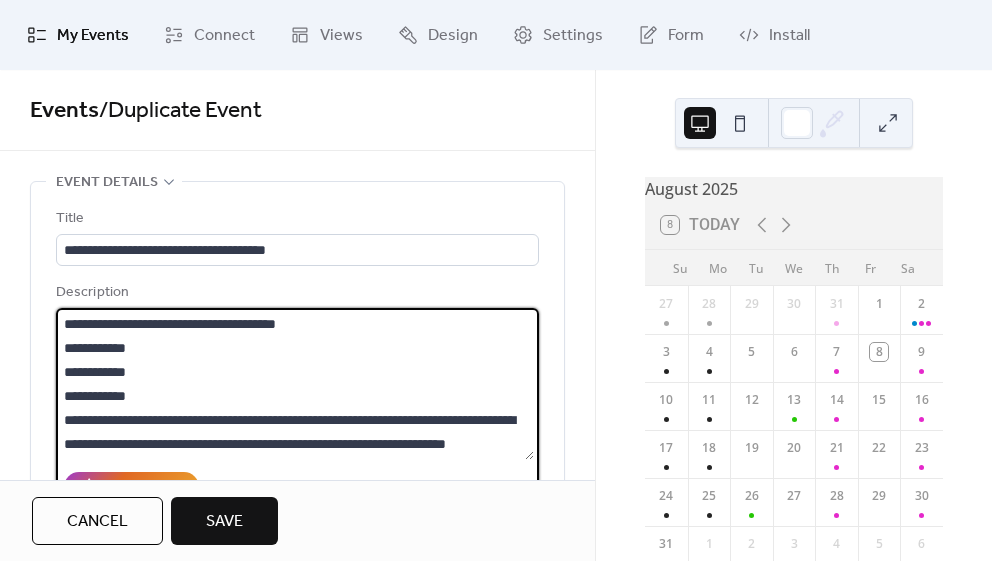 drag, startPoint x: 62, startPoint y: 324, endPoint x: 436, endPoint y: 460, distance: 397.9598 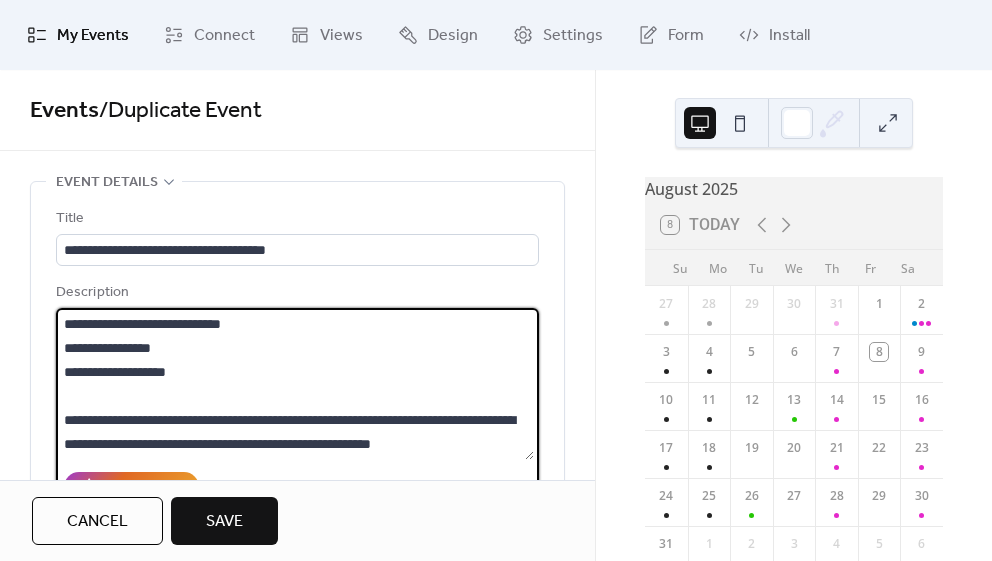 scroll, scrollTop: 597, scrollLeft: 0, axis: vertical 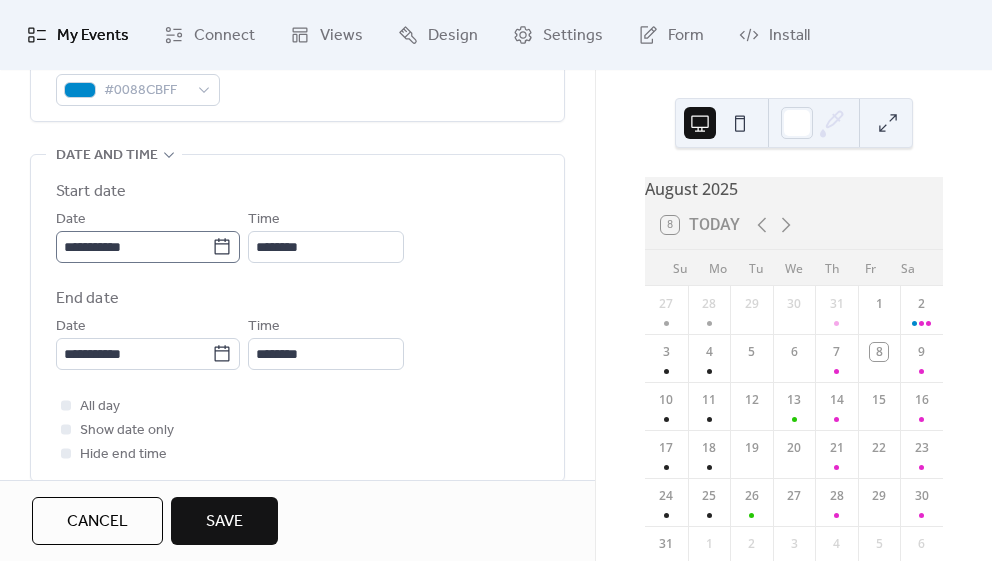 type on "**********" 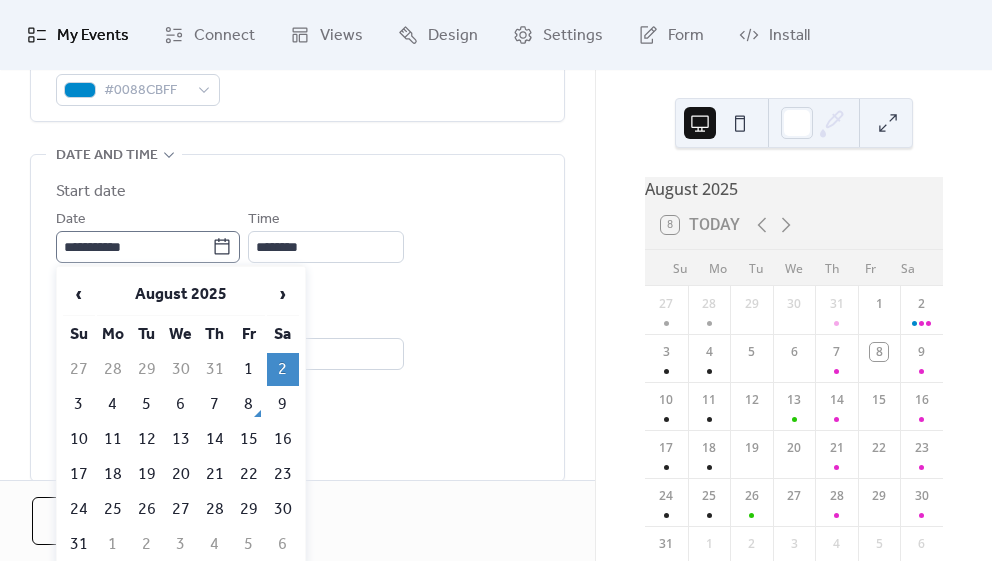click 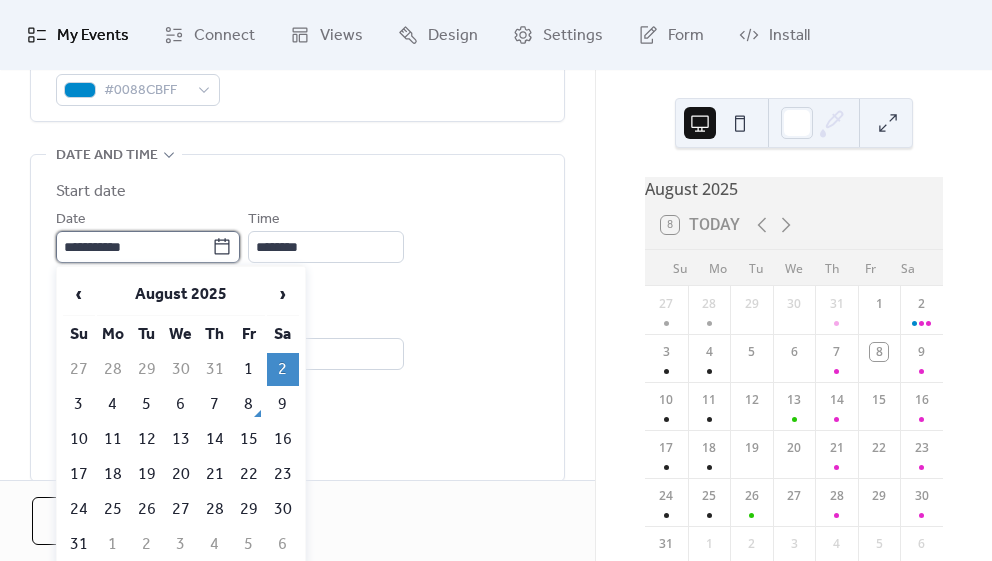 click on "**********" at bounding box center [134, 247] 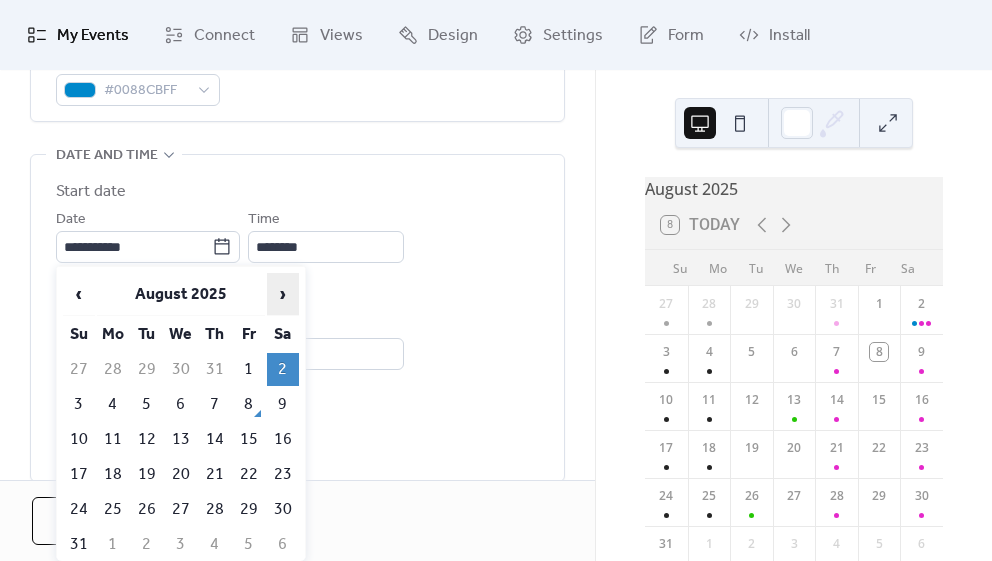 click on "›" at bounding box center [283, 294] 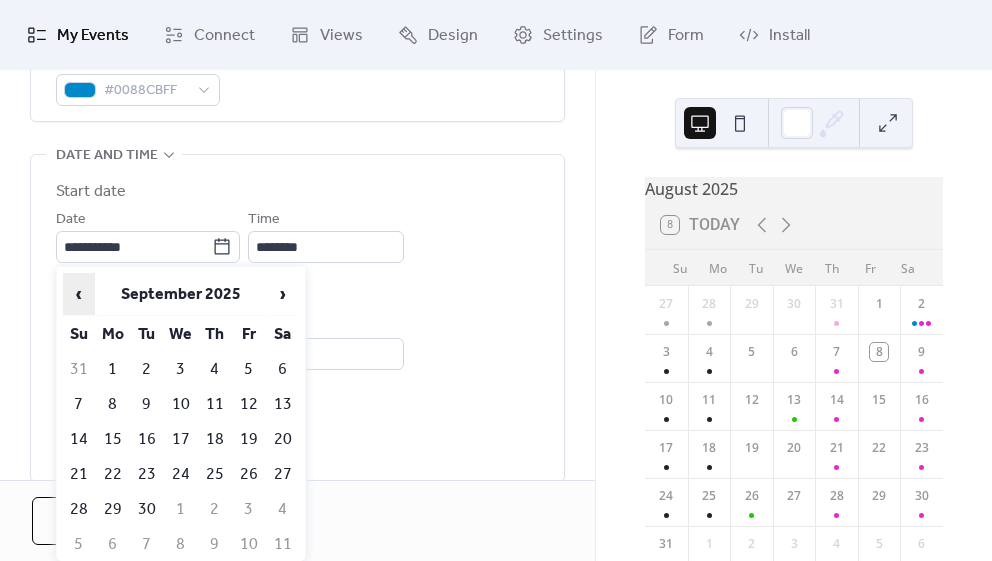 click on "‹" at bounding box center [79, 294] 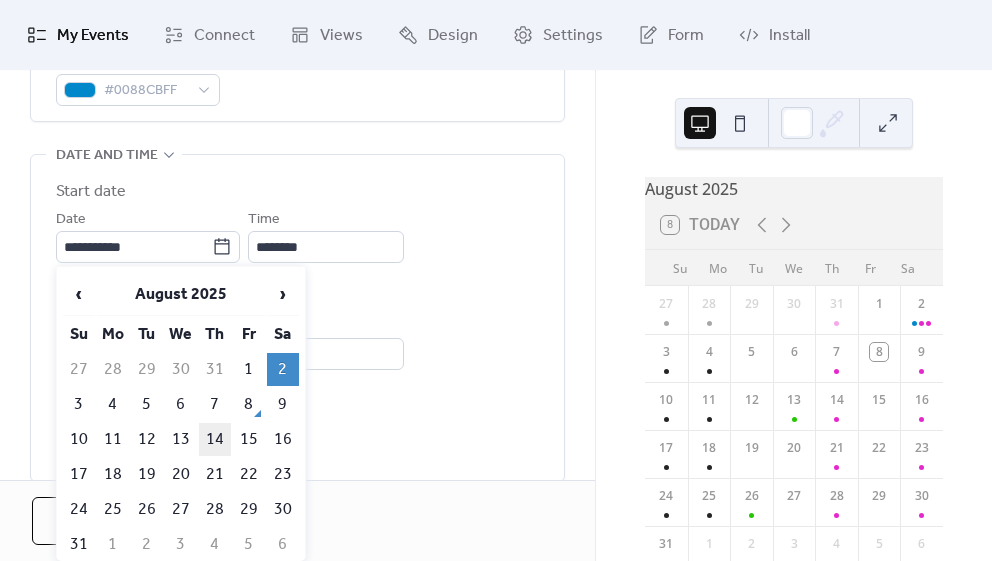 click on "14" at bounding box center (215, 439) 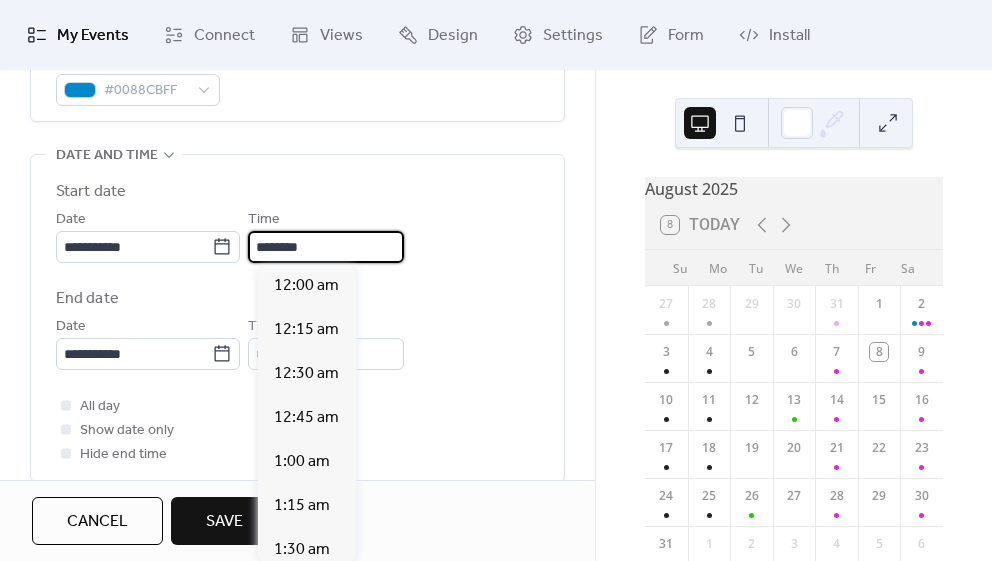 click on "********" at bounding box center (326, 247) 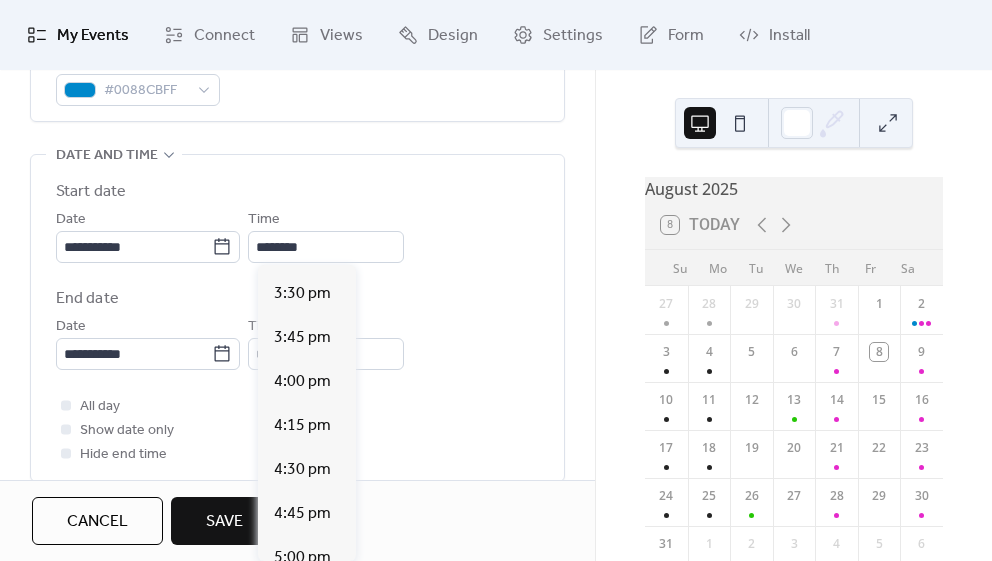 scroll, scrollTop: 2729, scrollLeft: 0, axis: vertical 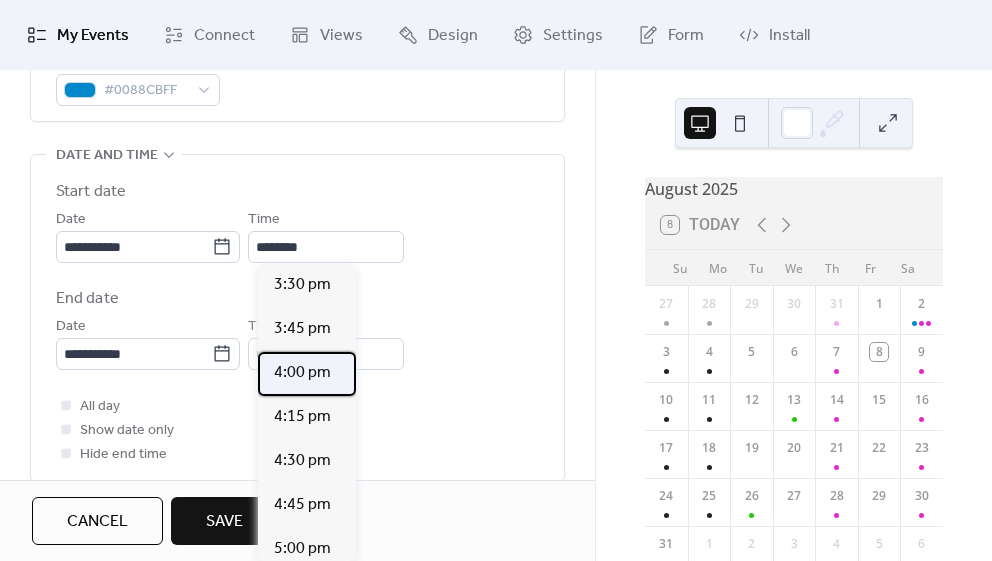 click on "4:00 pm" at bounding box center [302, 373] 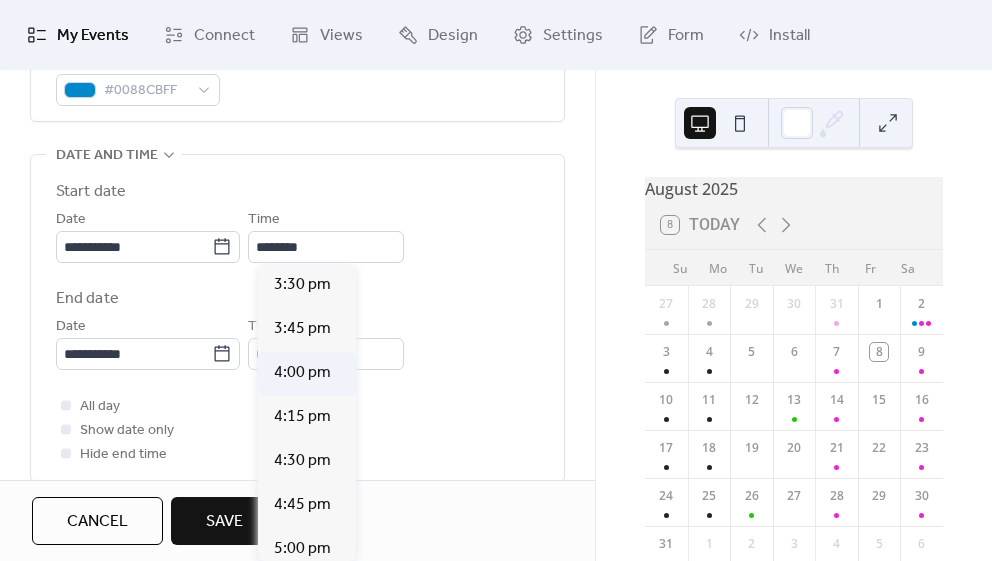 type on "*******" 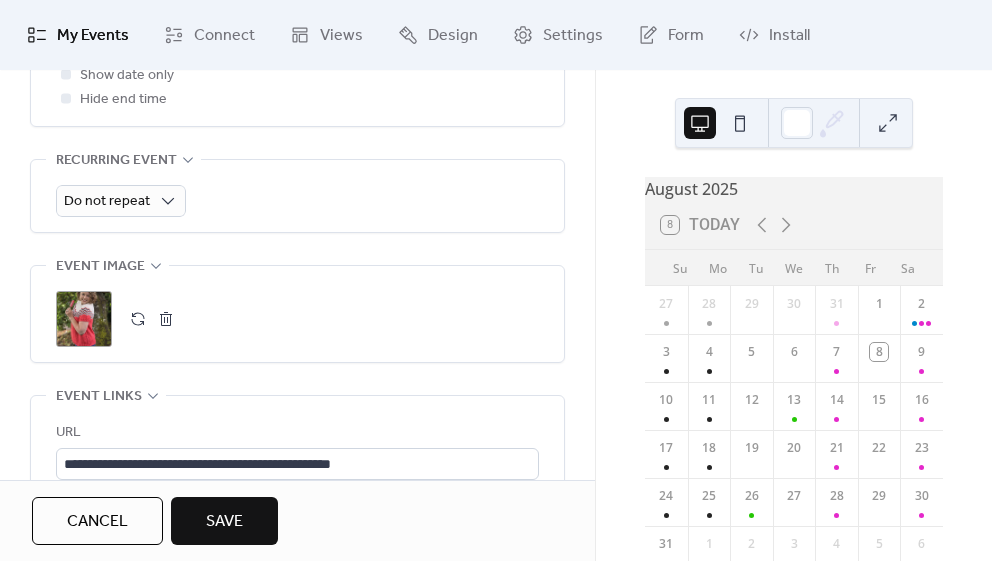 scroll, scrollTop: 991, scrollLeft: 0, axis: vertical 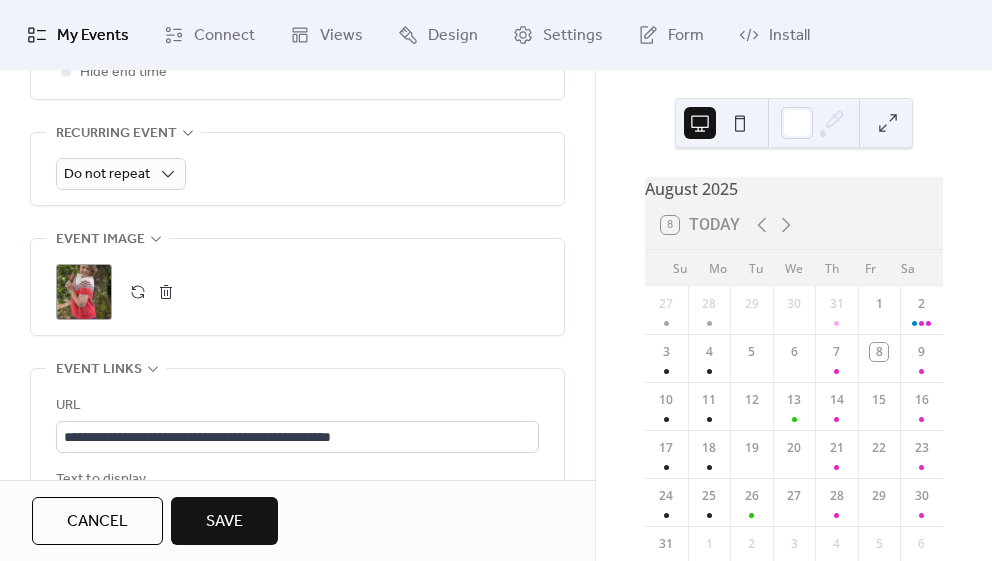 click at bounding box center (138, 292) 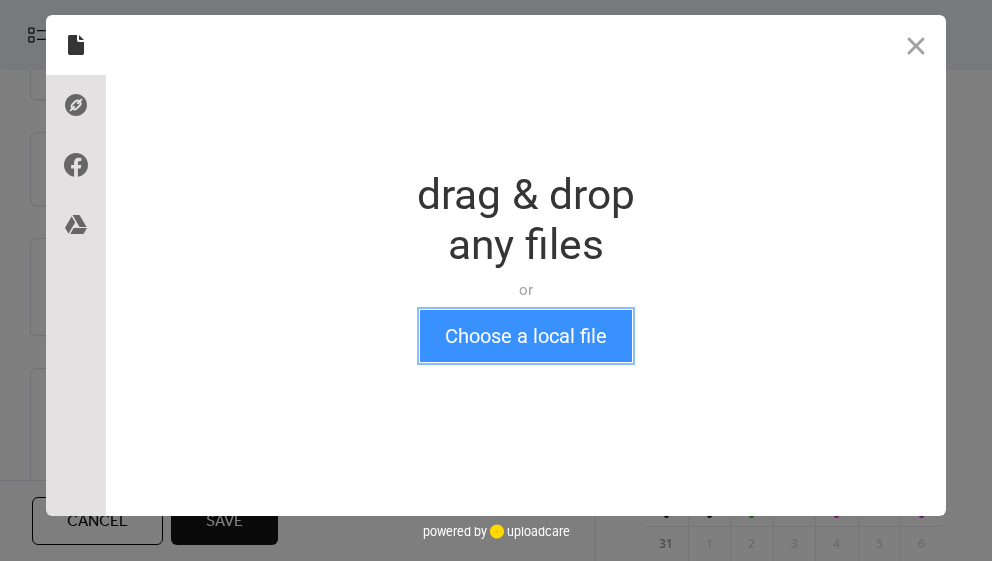 click on "Choose a local file" at bounding box center [526, 336] 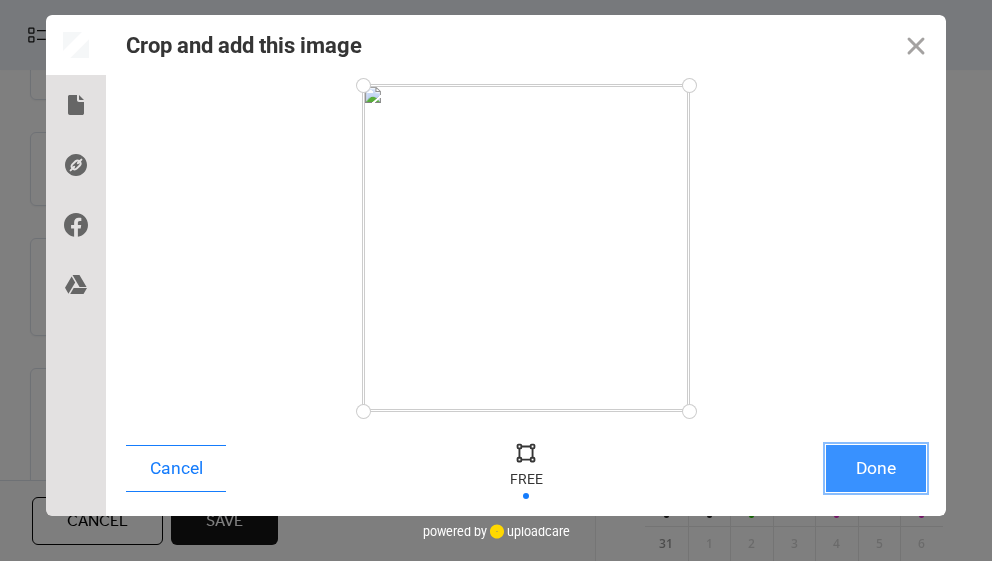 click on "Done" at bounding box center [876, 468] 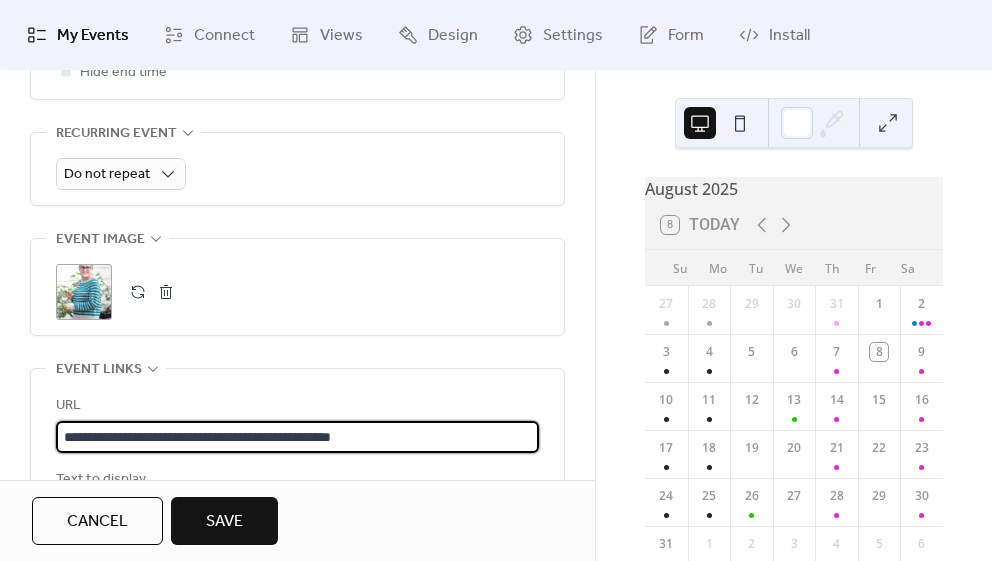 scroll, scrollTop: 0, scrollLeft: 0, axis: both 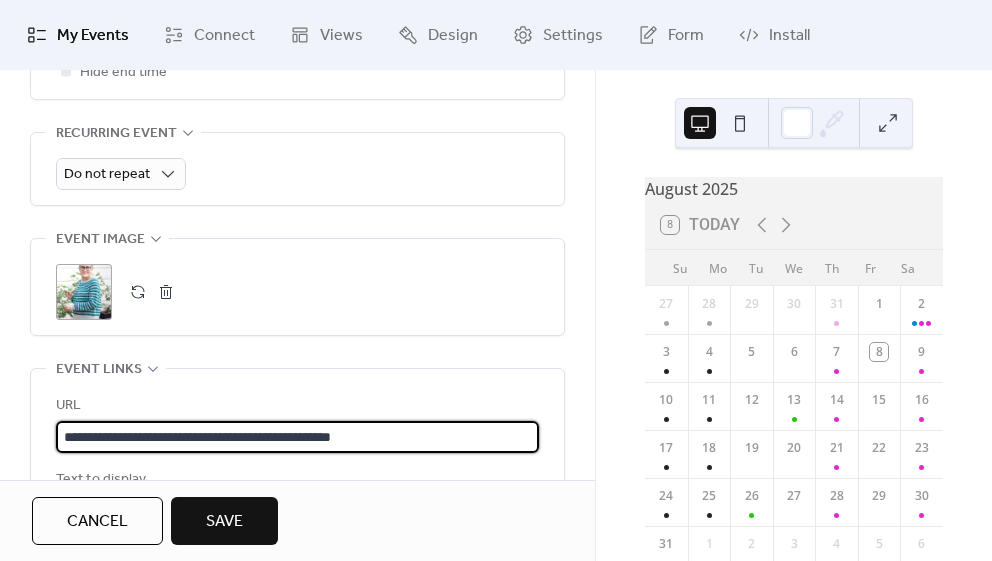 drag, startPoint x: 415, startPoint y: 436, endPoint x: 22, endPoint y: 425, distance: 393.1539 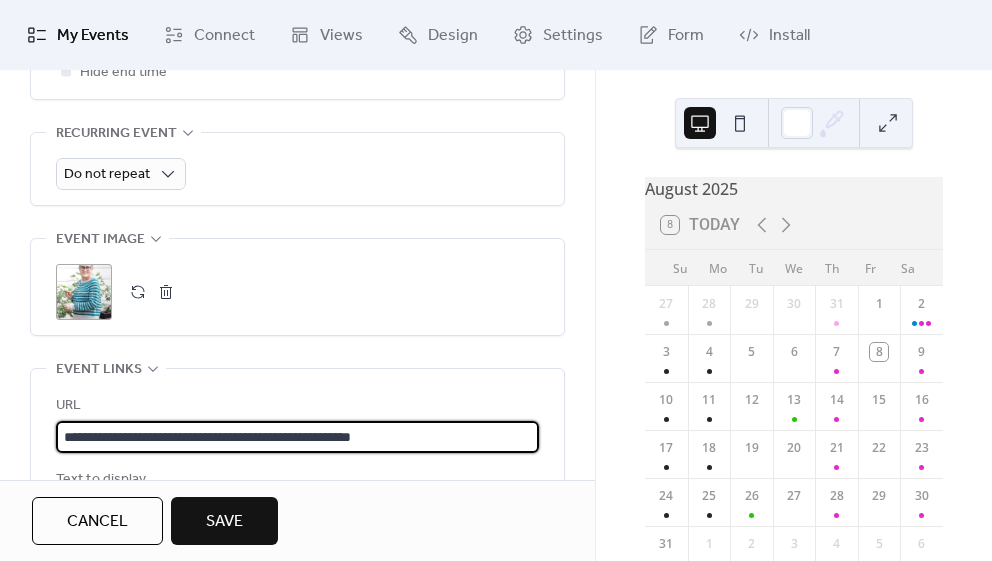 type on "**********" 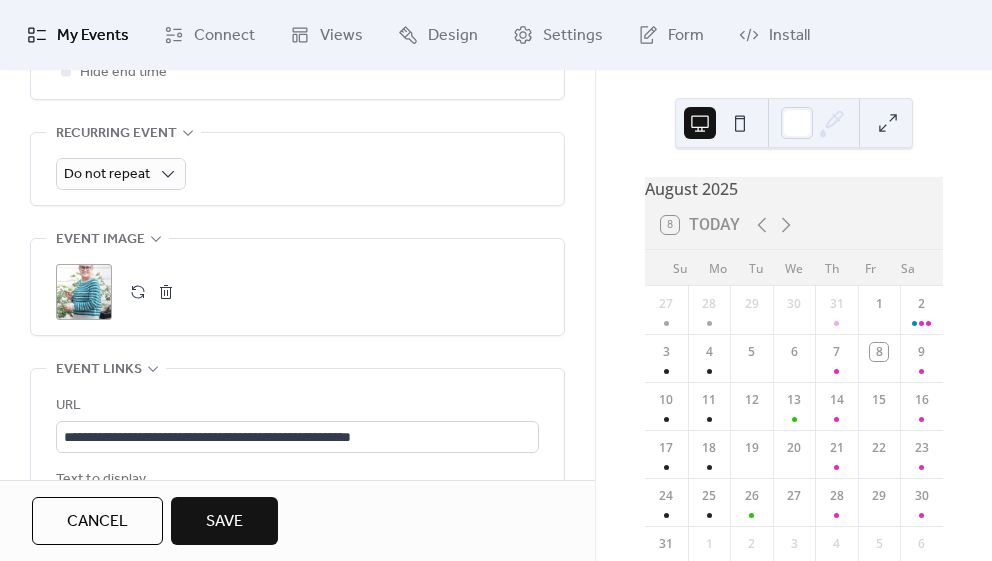 drag, startPoint x: 588, startPoint y: 358, endPoint x: 589, endPoint y: 386, distance: 28.01785 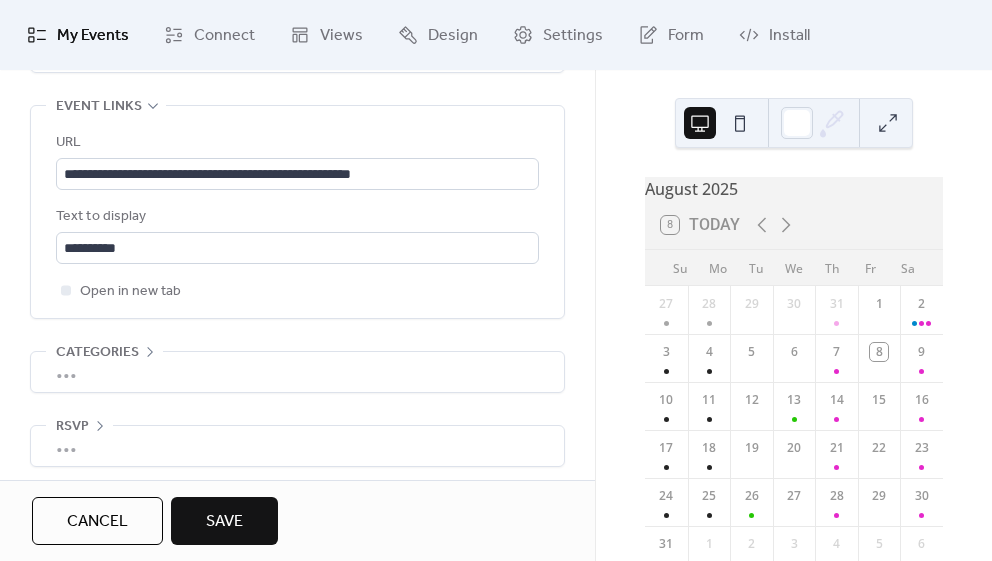 scroll, scrollTop: 1259, scrollLeft: 0, axis: vertical 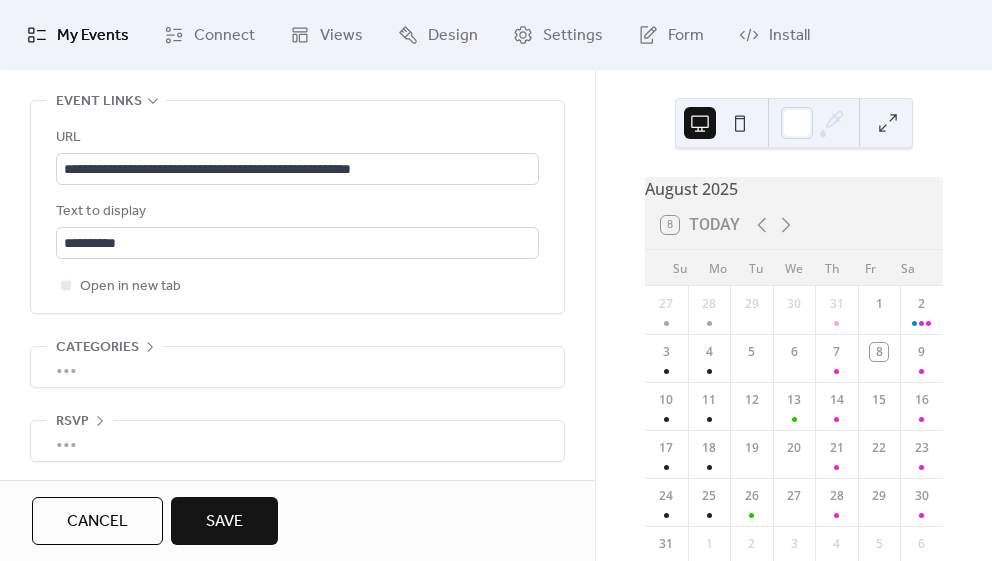 click on "Save" at bounding box center [224, 521] 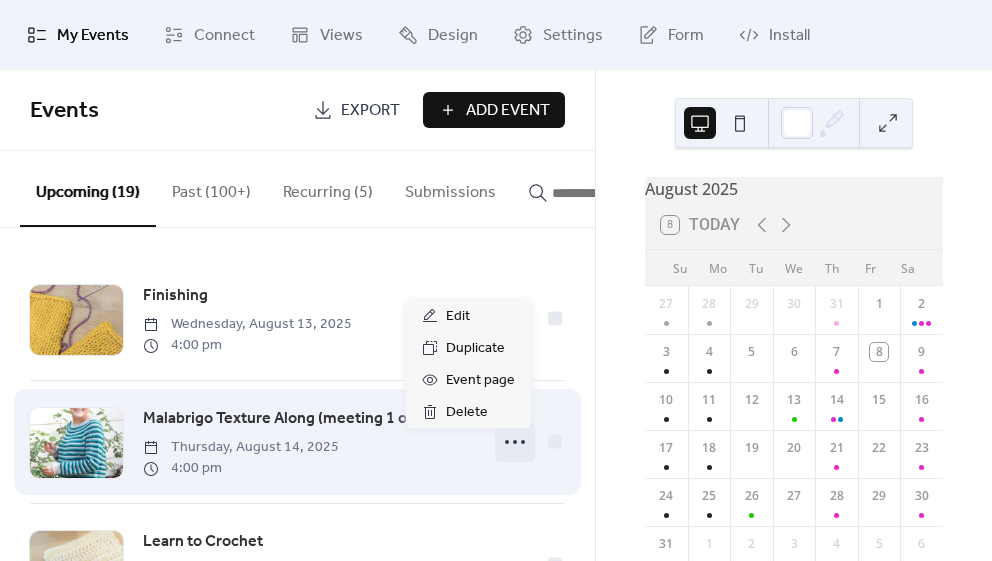 click 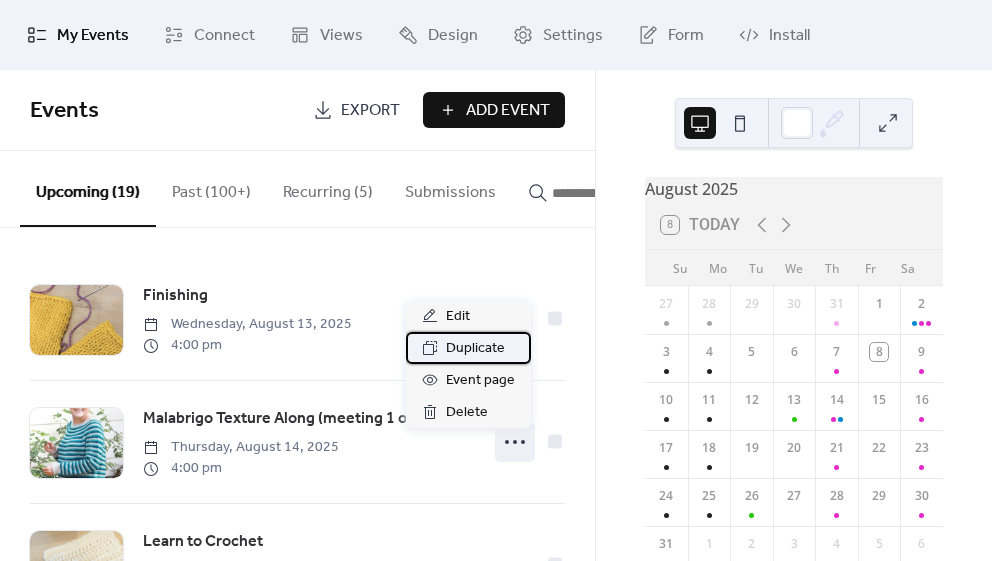 click on "Duplicate" at bounding box center (475, 349) 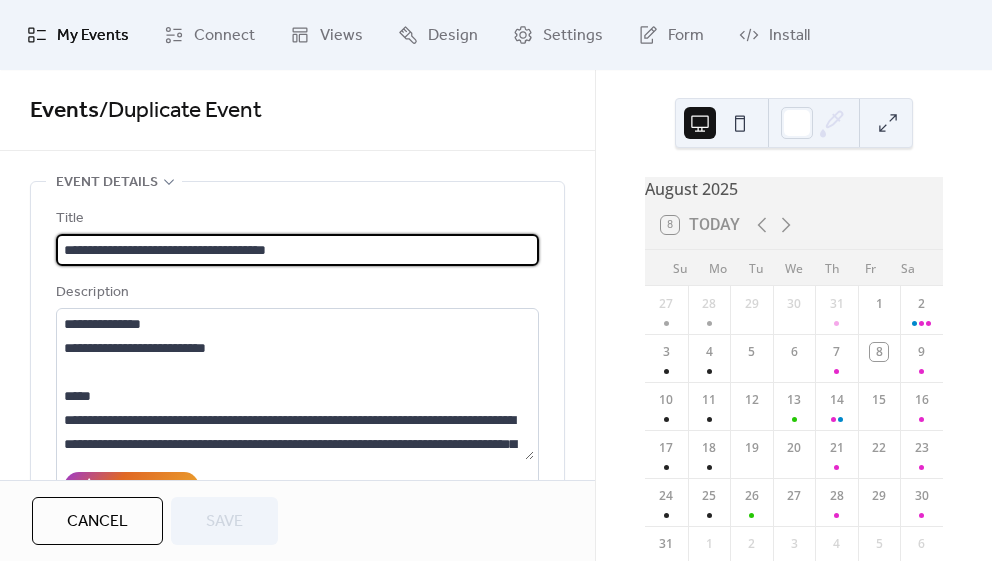 click on "**********" at bounding box center (297, 250) 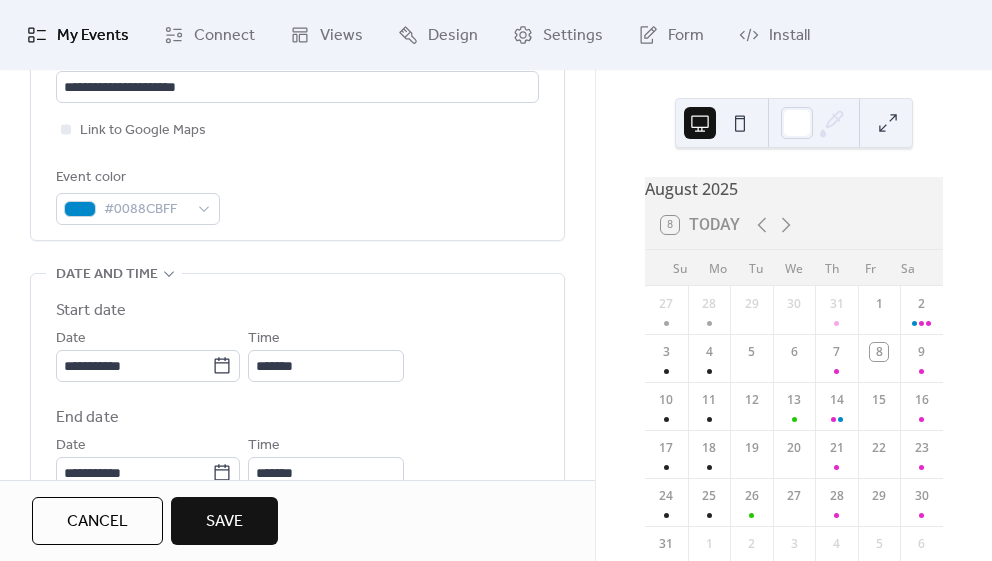 scroll, scrollTop: 533, scrollLeft: 0, axis: vertical 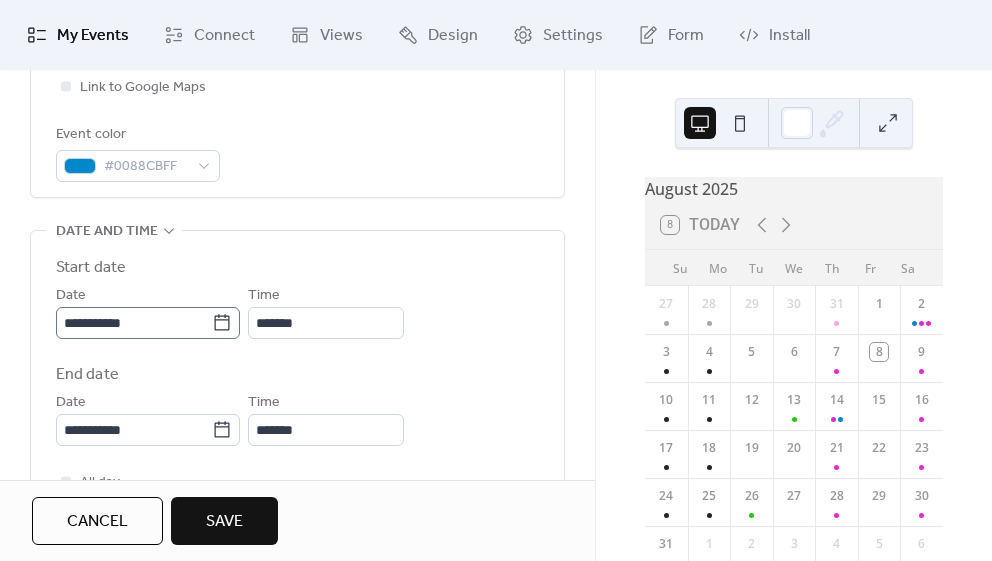 type on "**********" 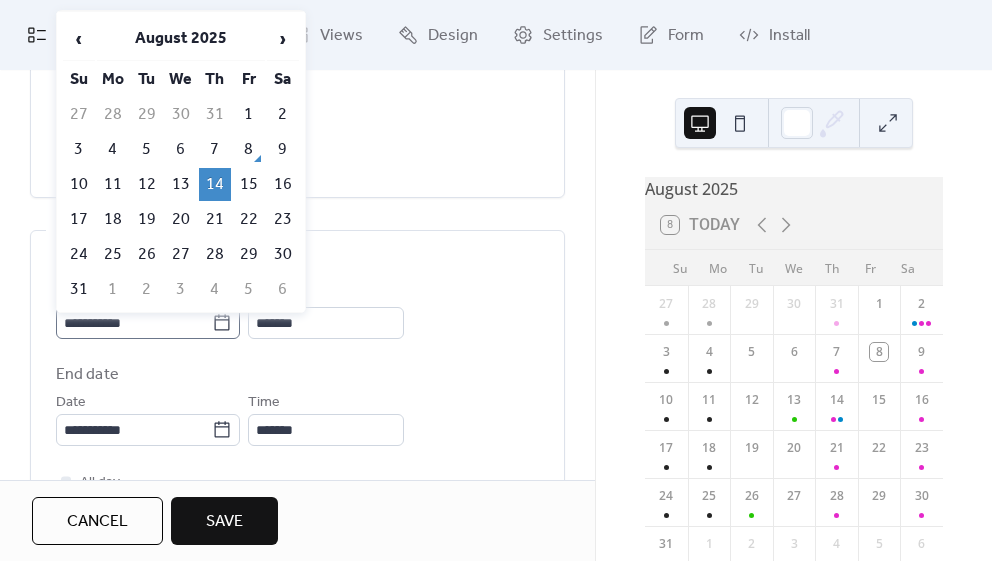 click 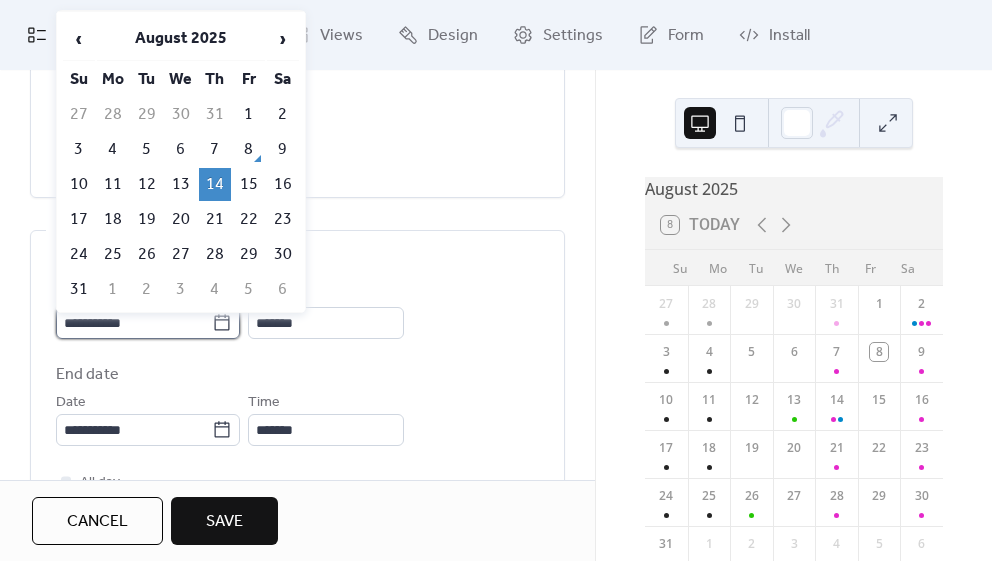 click on "**********" at bounding box center [134, 323] 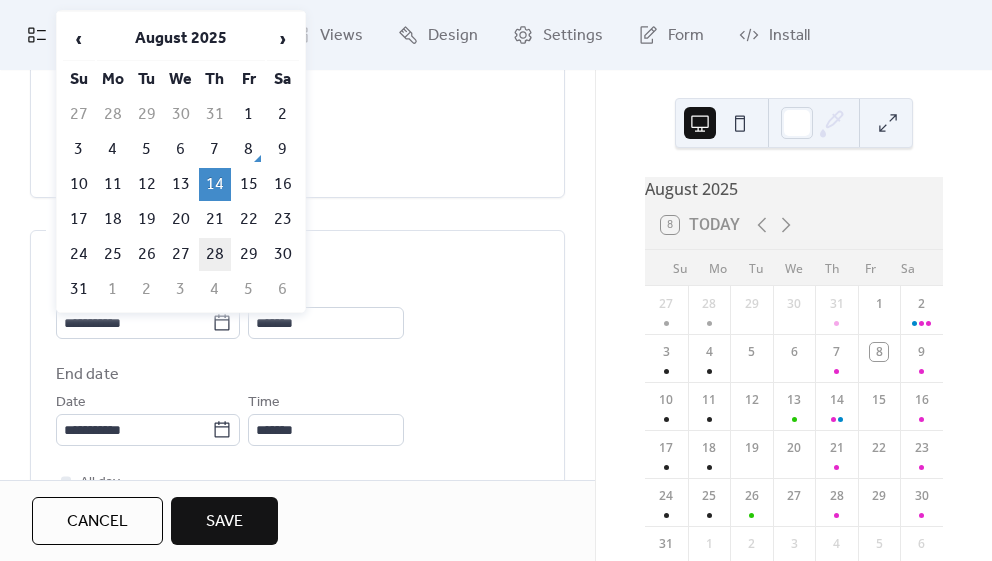 click on "28" at bounding box center [215, 254] 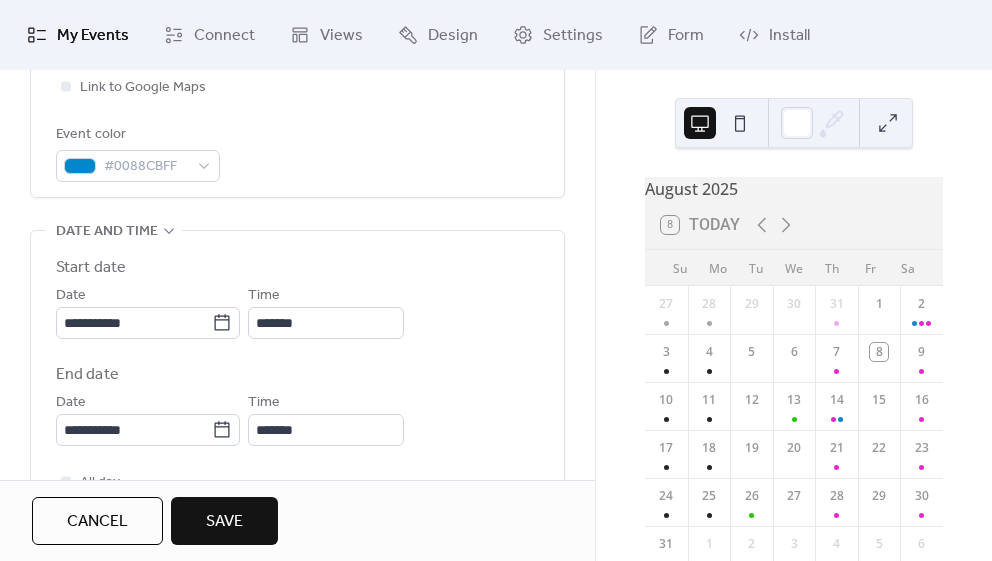click on "Save" at bounding box center (224, 521) 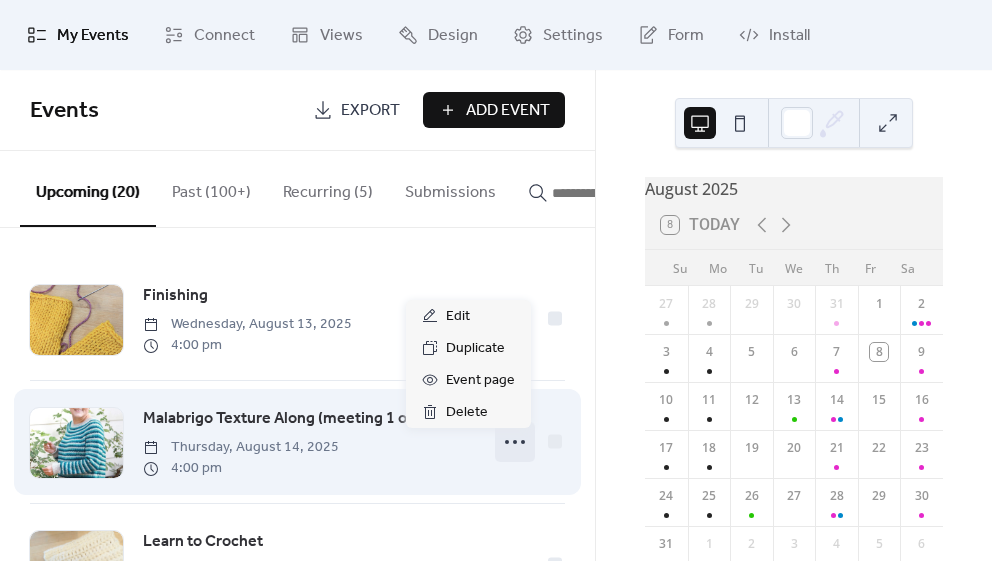 click 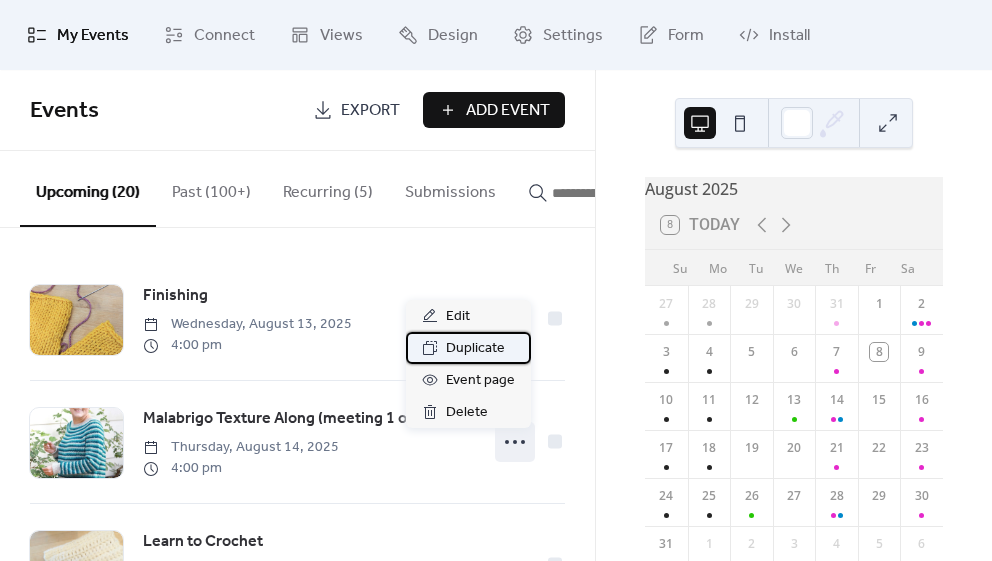 click on "Duplicate" at bounding box center (475, 349) 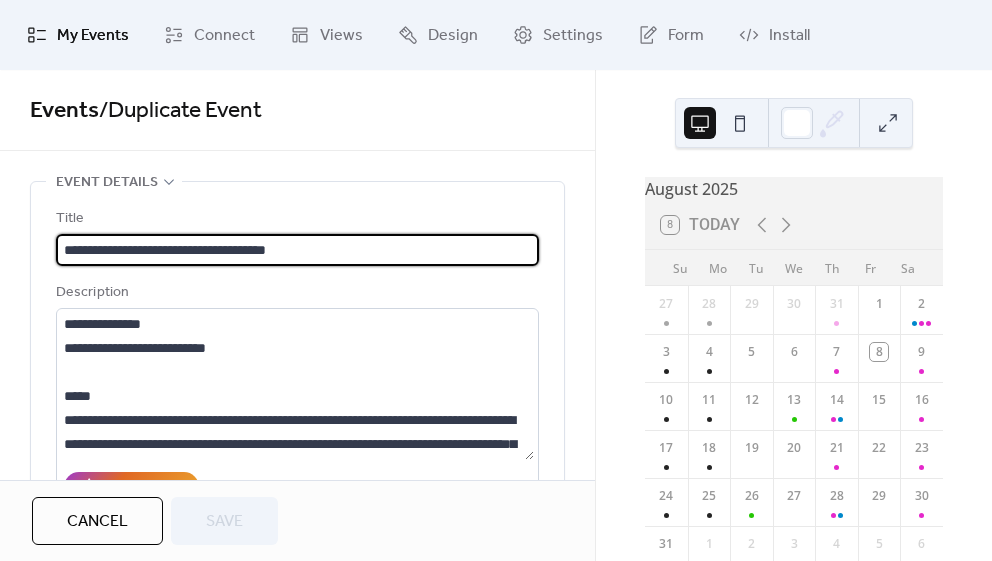 click on "**********" at bounding box center [297, 250] 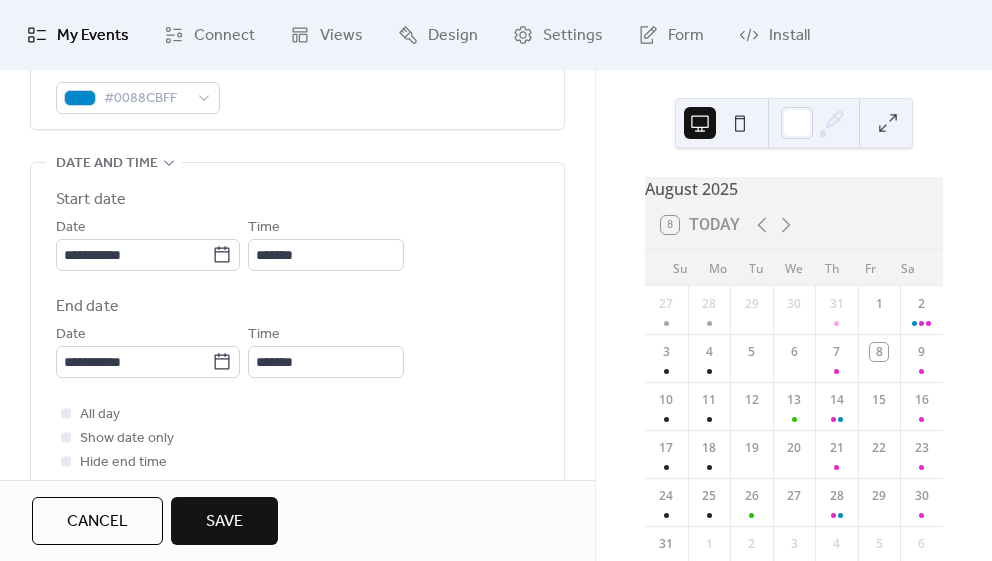 scroll, scrollTop: 634, scrollLeft: 0, axis: vertical 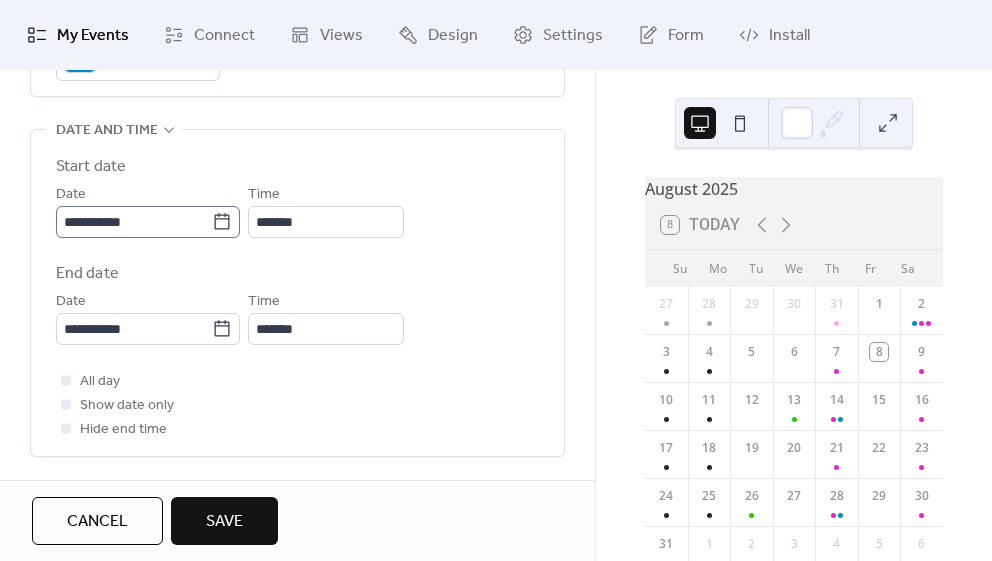 type on "**********" 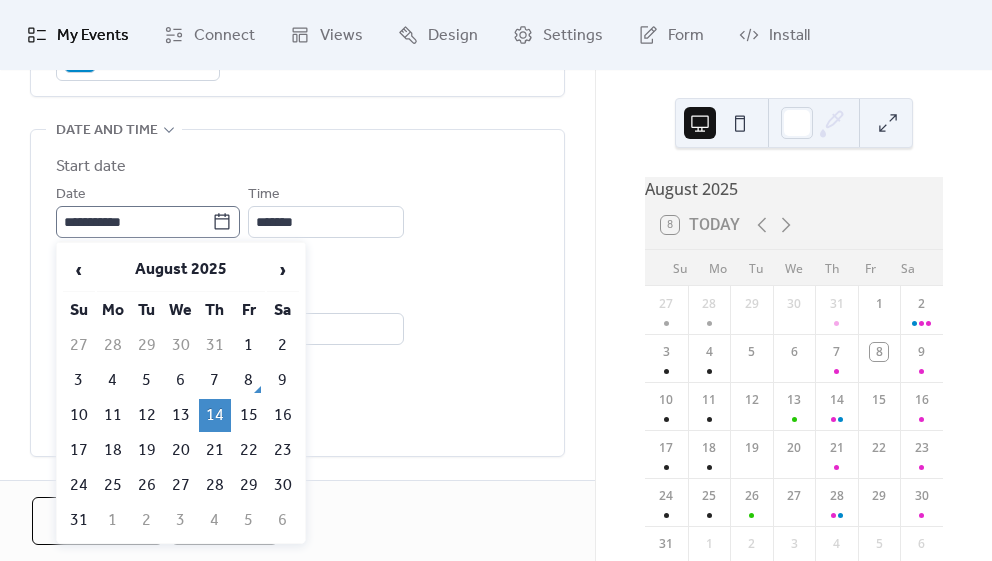 click on "**********" at bounding box center (148, 222) 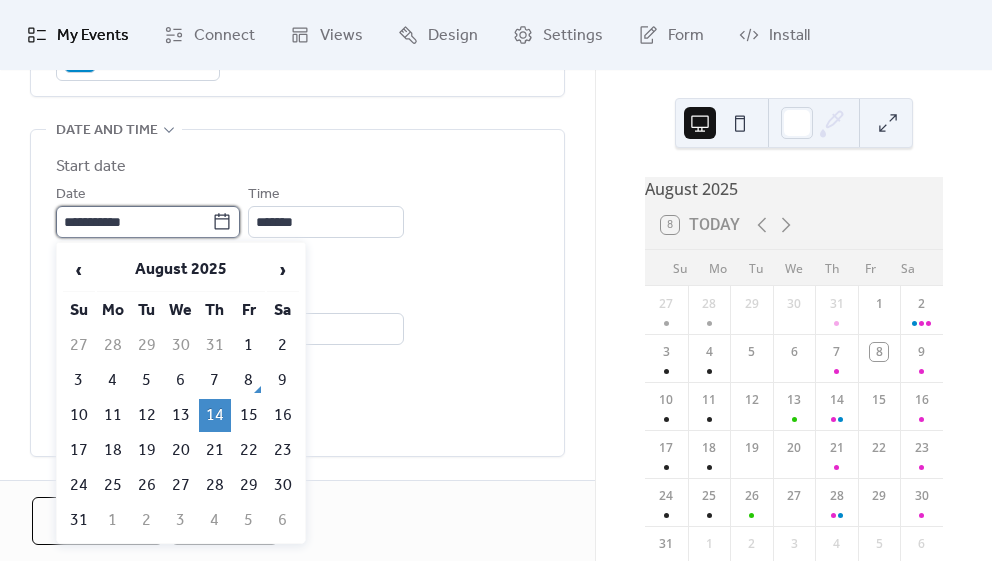 click on "**********" at bounding box center (134, 222) 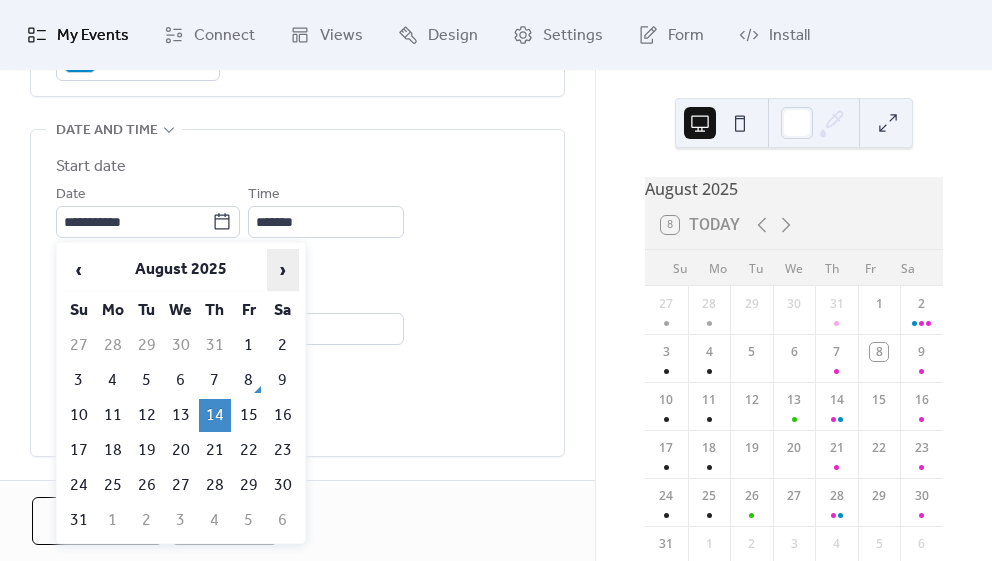 click on "›" at bounding box center (283, 270) 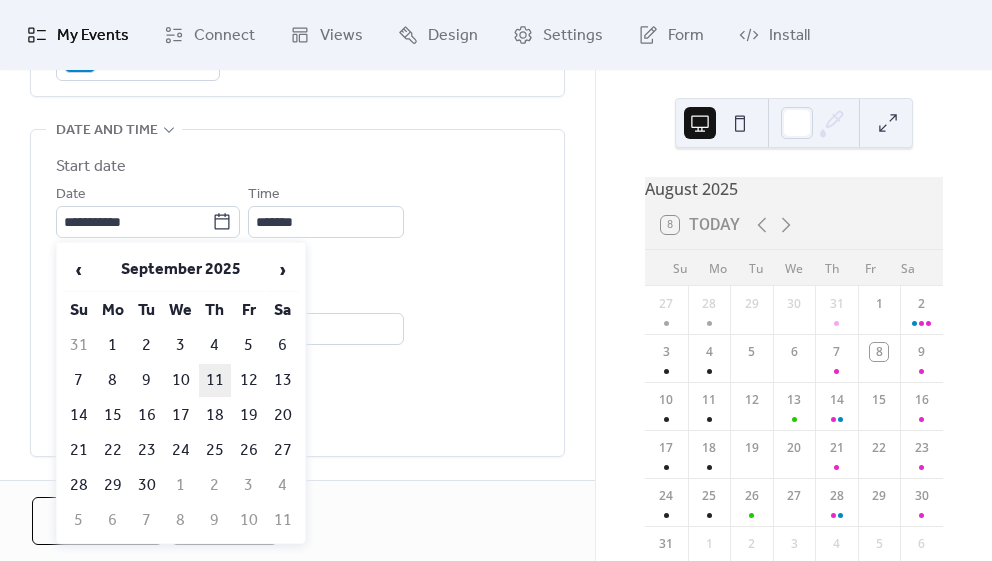 click on "11" at bounding box center [215, 380] 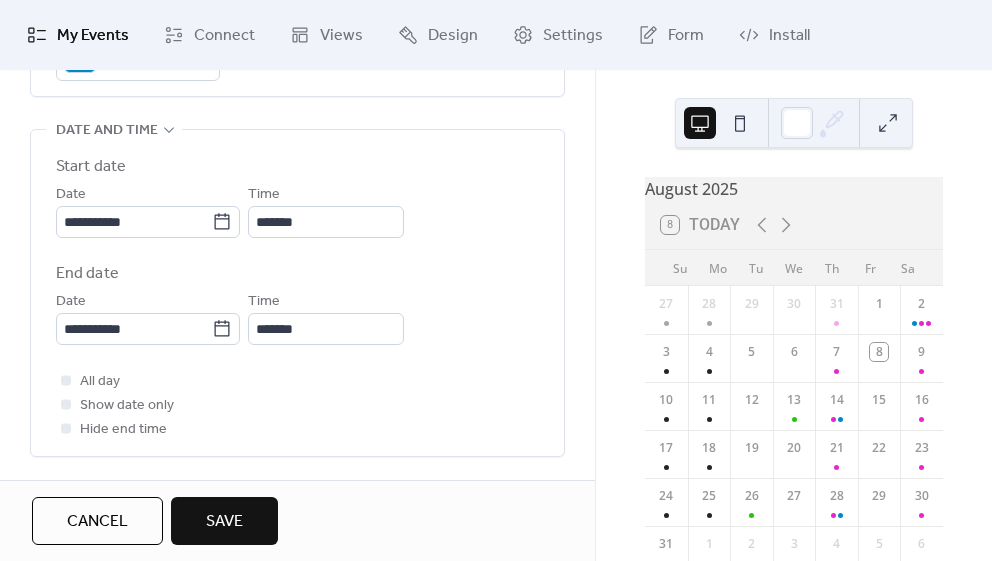 click on "Save" at bounding box center [224, 521] 